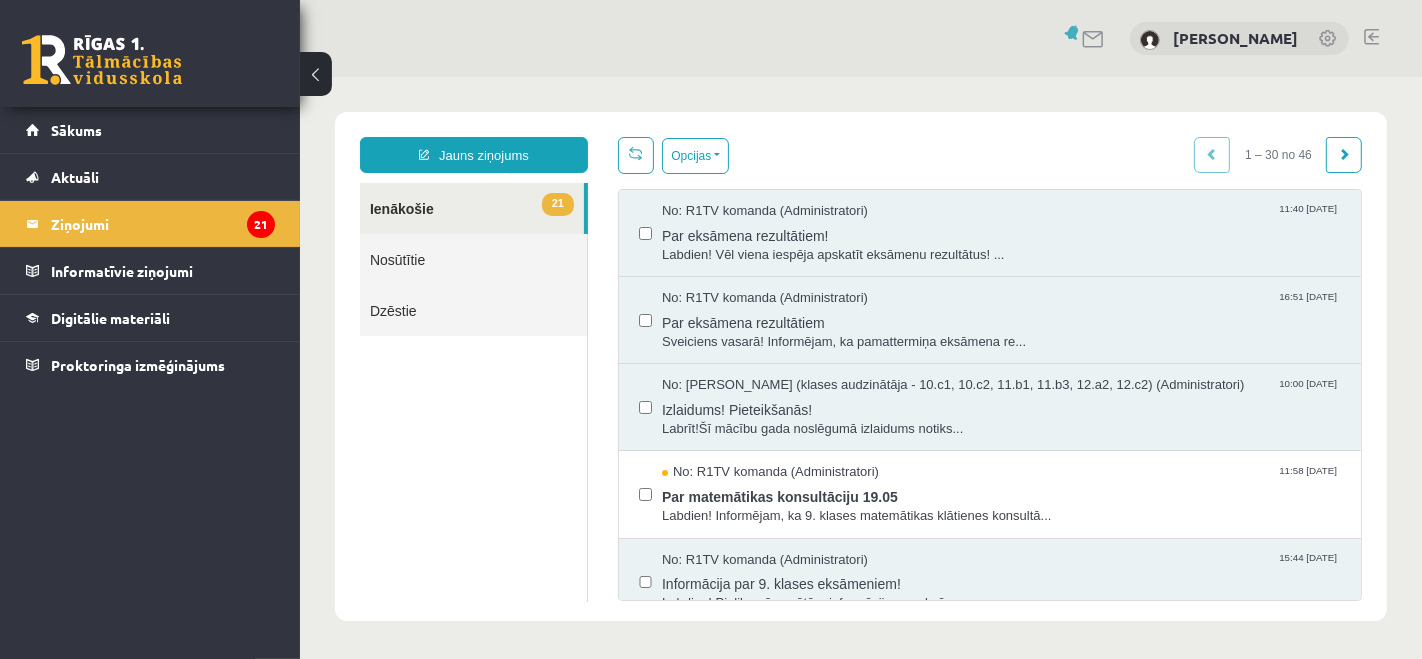 scroll, scrollTop: 0, scrollLeft: 0, axis: both 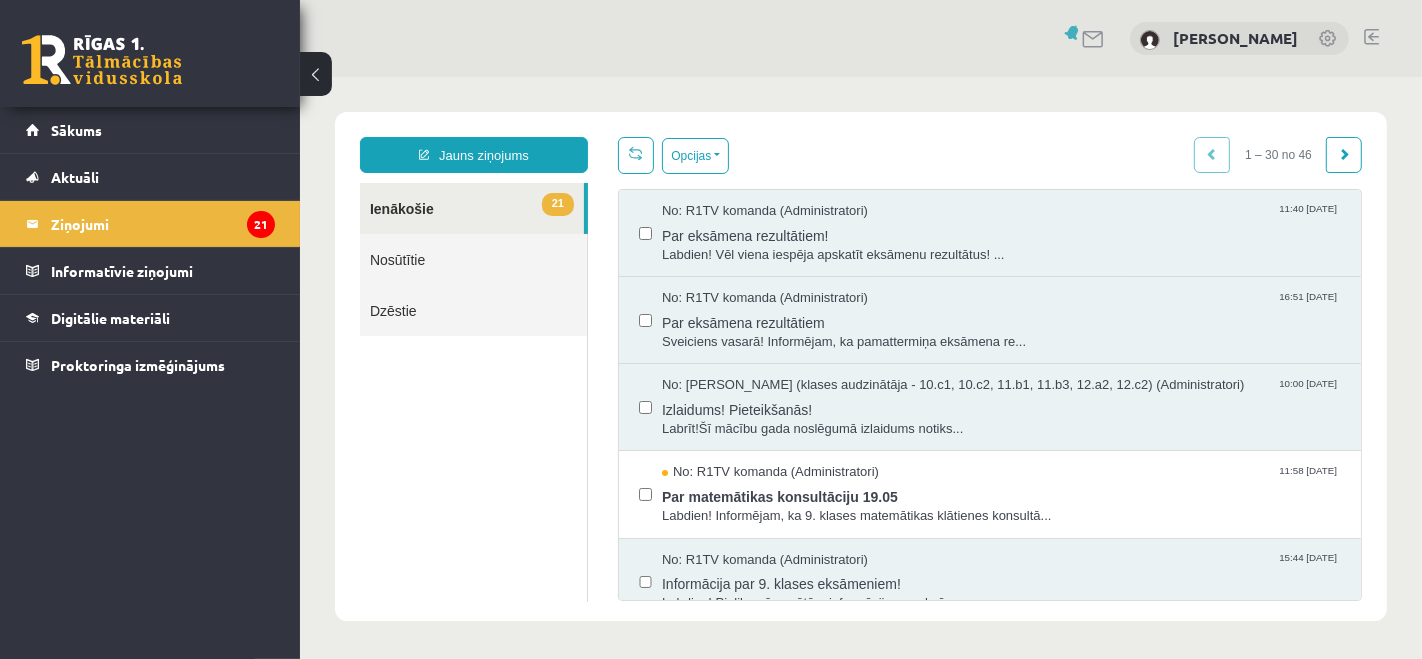 click on "21  Ienākošie" at bounding box center [471, 207] 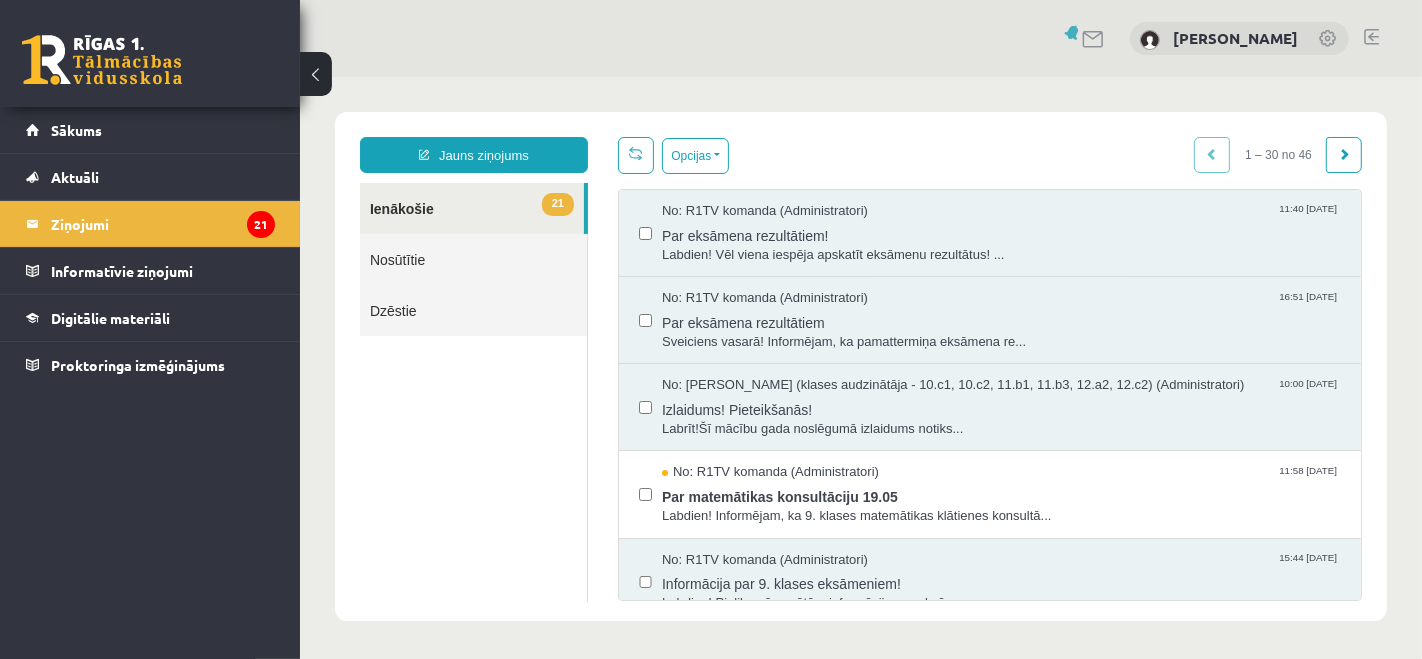 click on "21  Ienākošie" at bounding box center (471, 207) 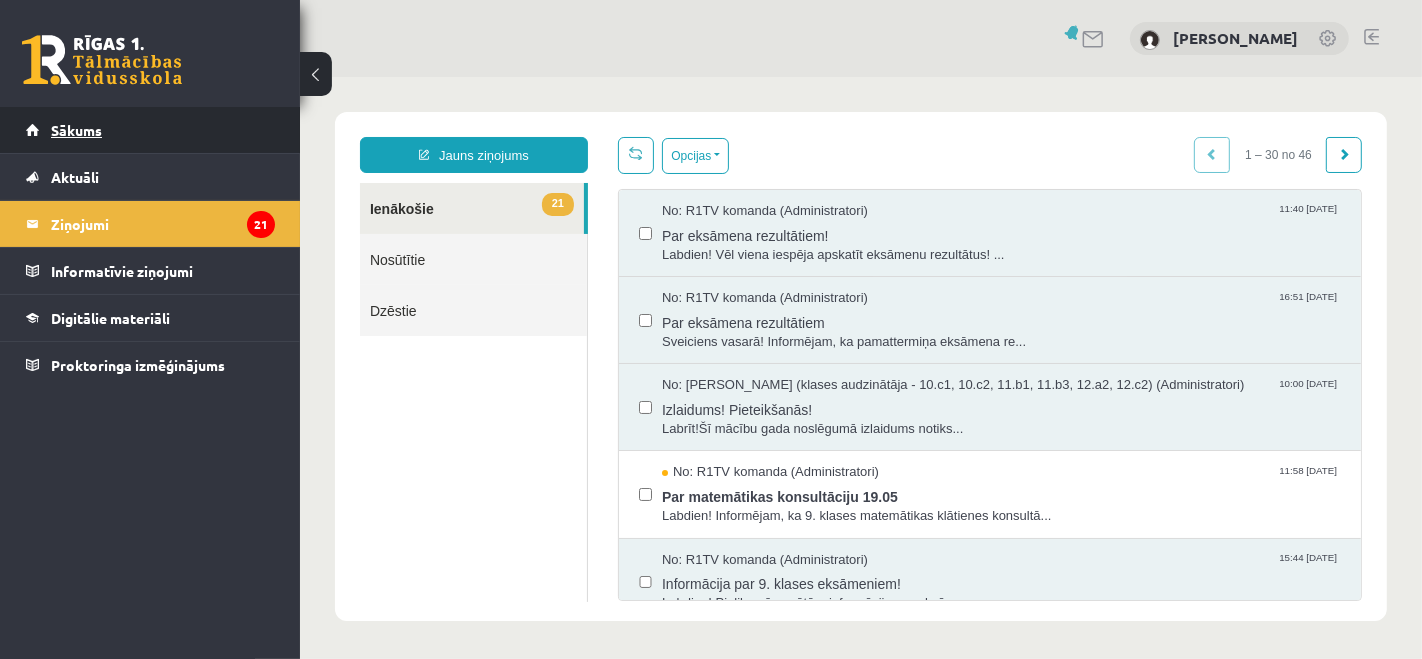 click on "Sākums" at bounding box center [76, 130] 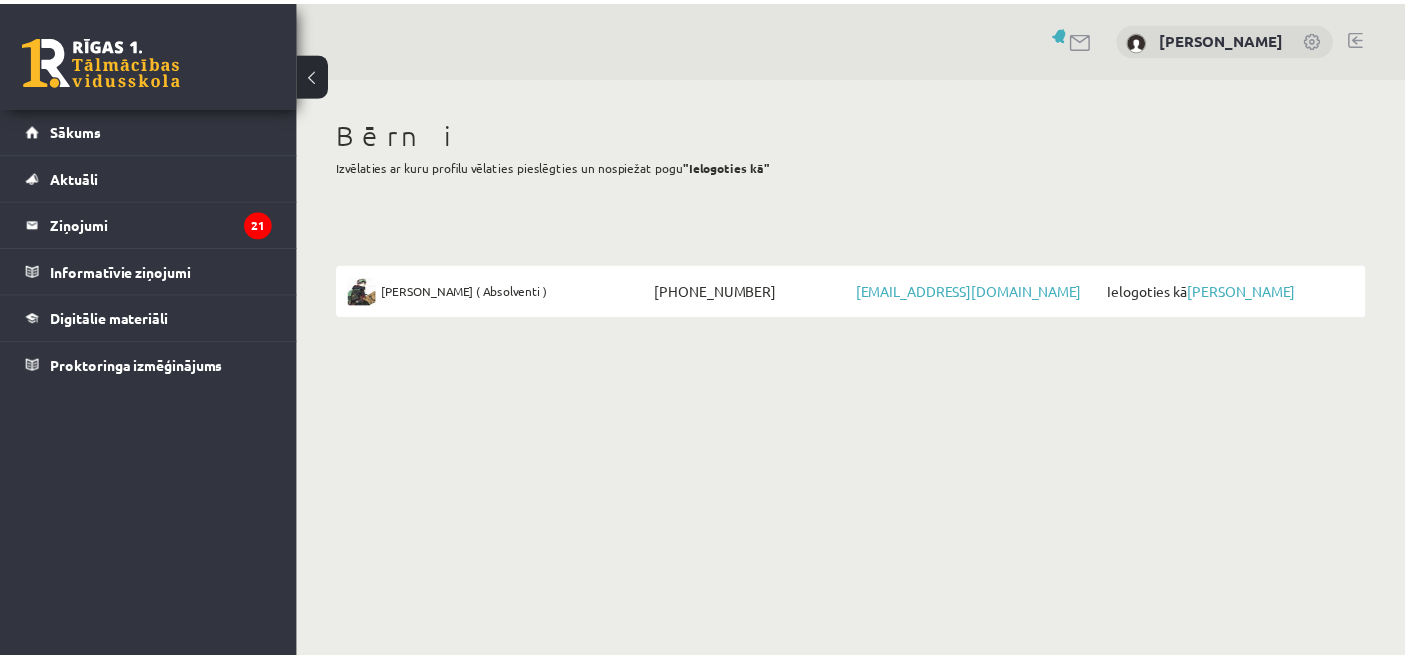 scroll, scrollTop: 0, scrollLeft: 0, axis: both 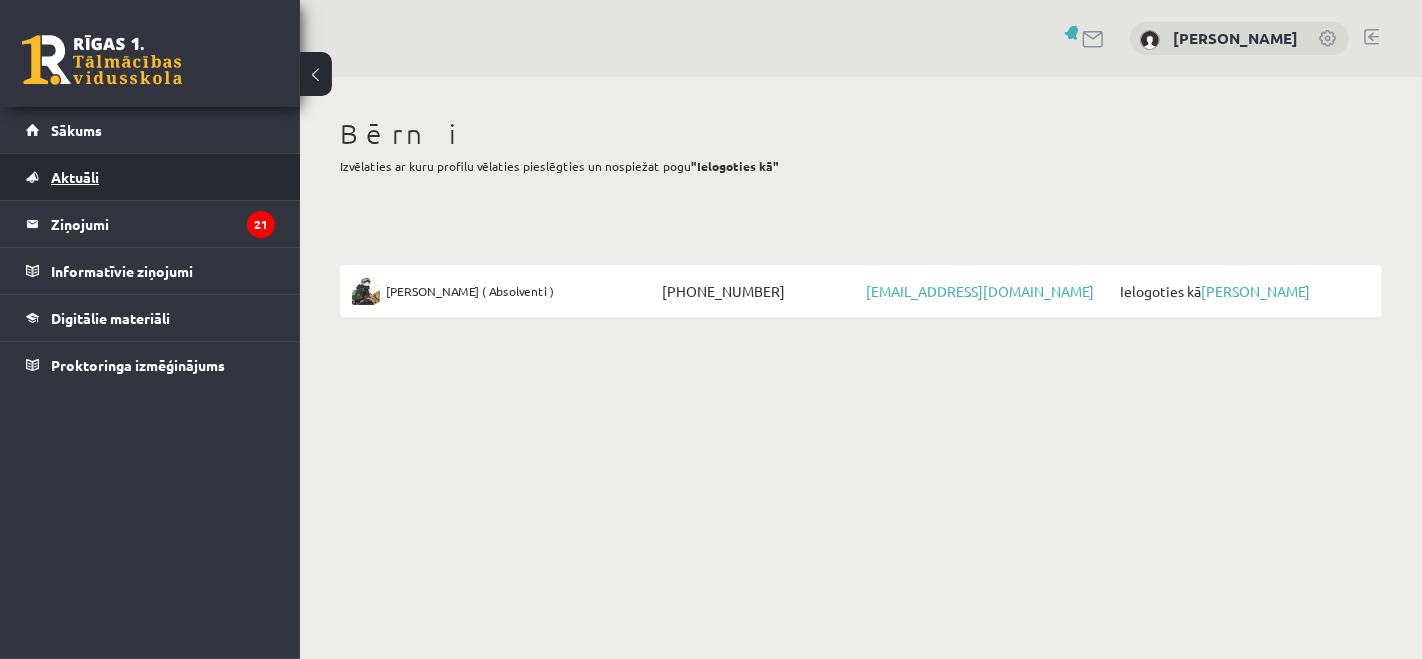 click on "Aktuāli" at bounding box center [75, 177] 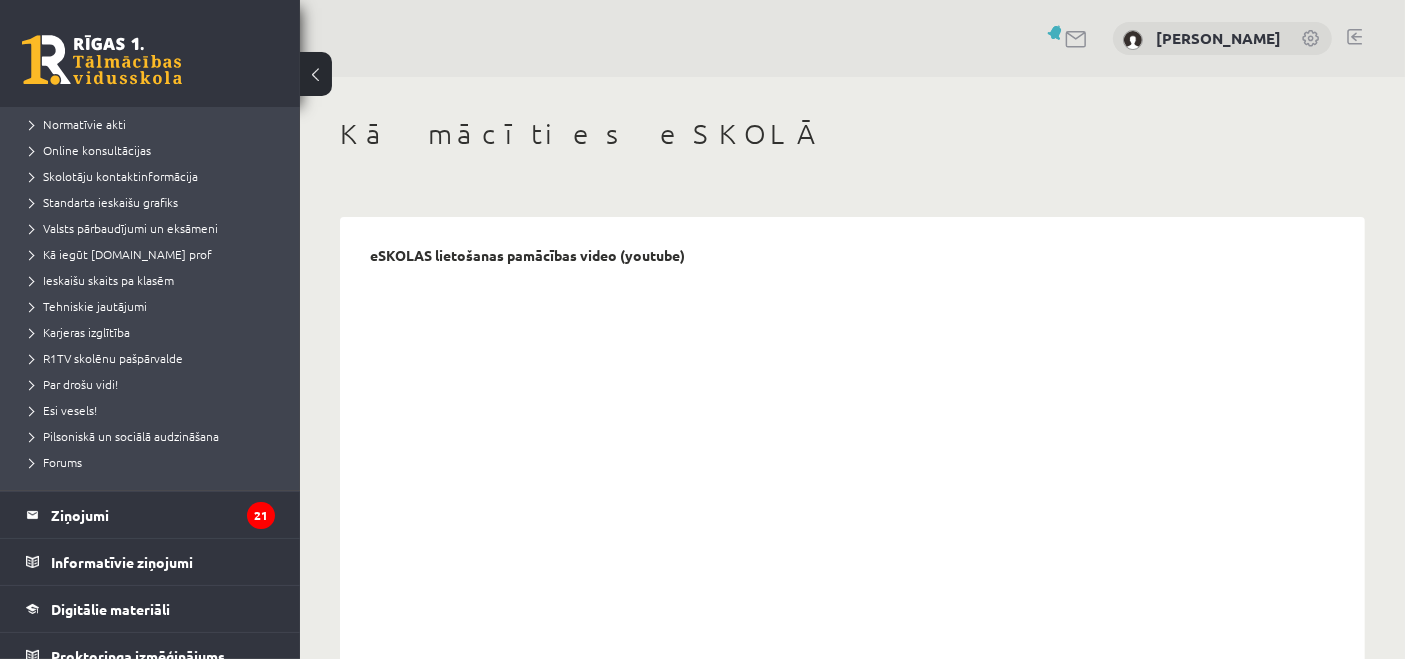 scroll, scrollTop: 162, scrollLeft: 0, axis: vertical 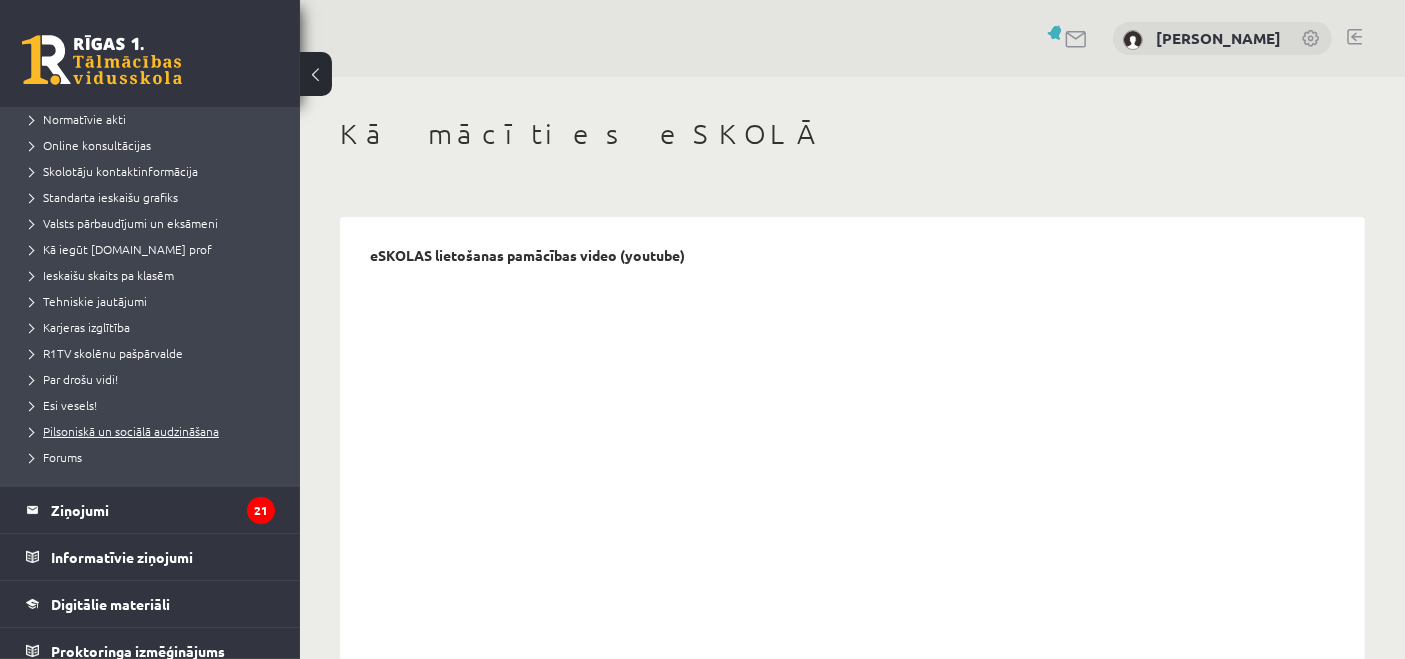 click on "Pilsoniskā un sociālā audzināšana" at bounding box center (124, 431) 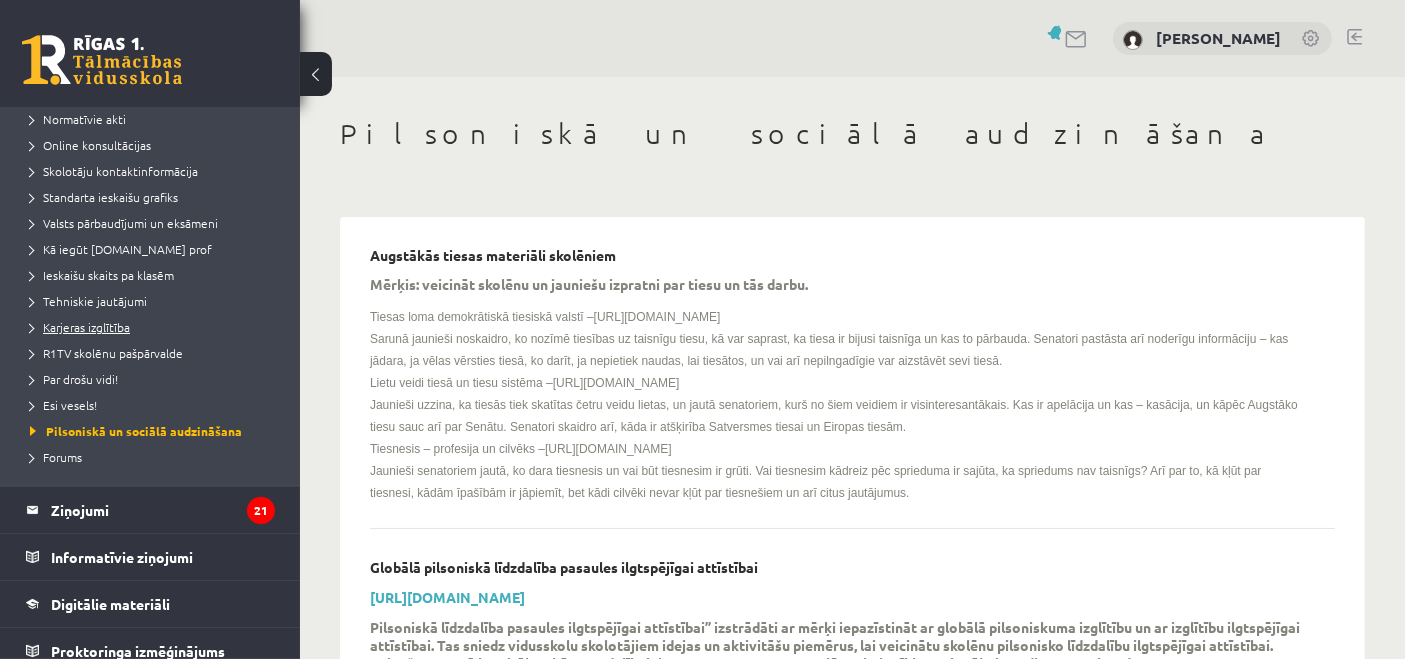 click on "Karjeras izglītība" at bounding box center (155, 327) 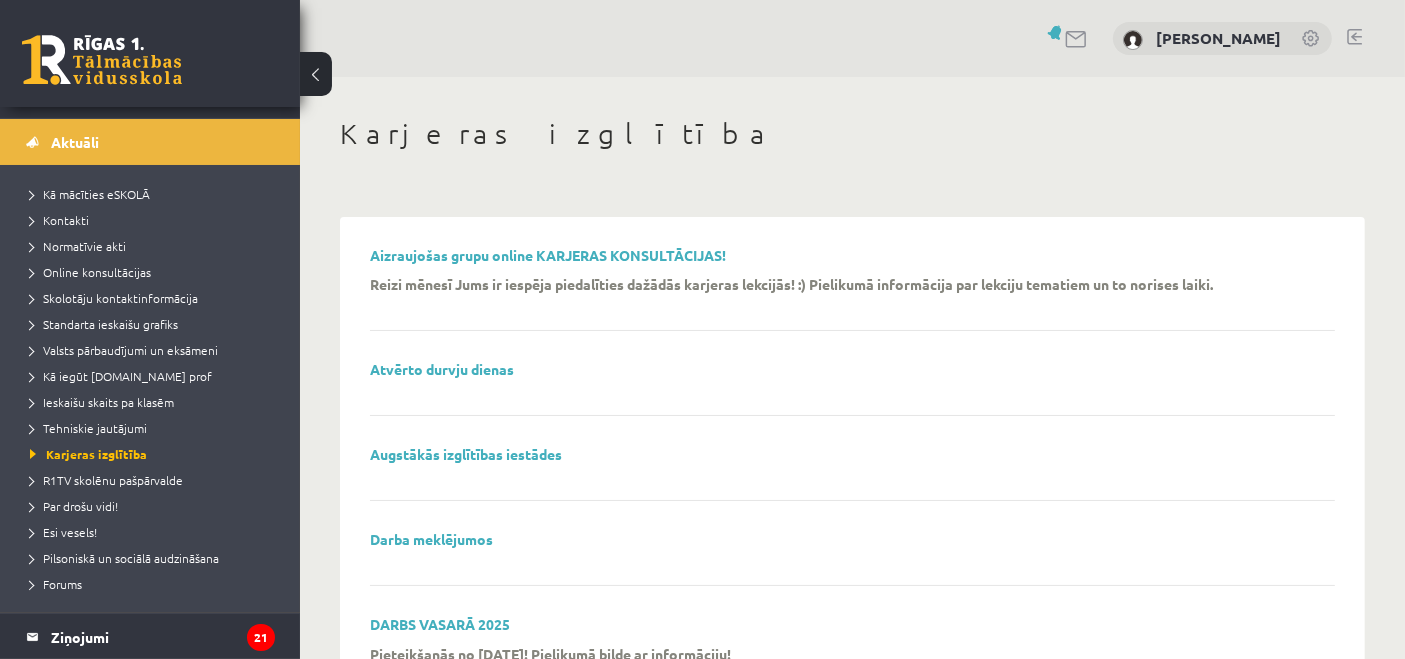 scroll, scrollTop: 37, scrollLeft: 0, axis: vertical 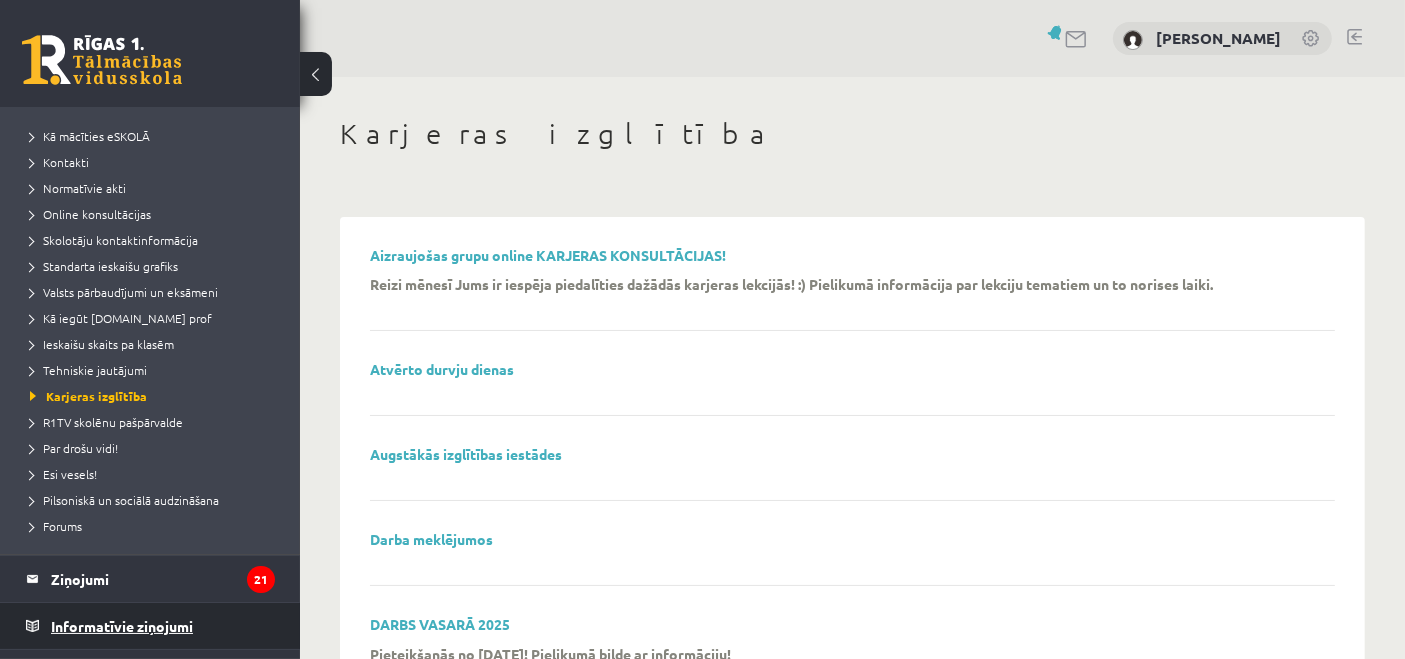 click on "Informatīvie ziņojumi
0" at bounding box center (163, 626) 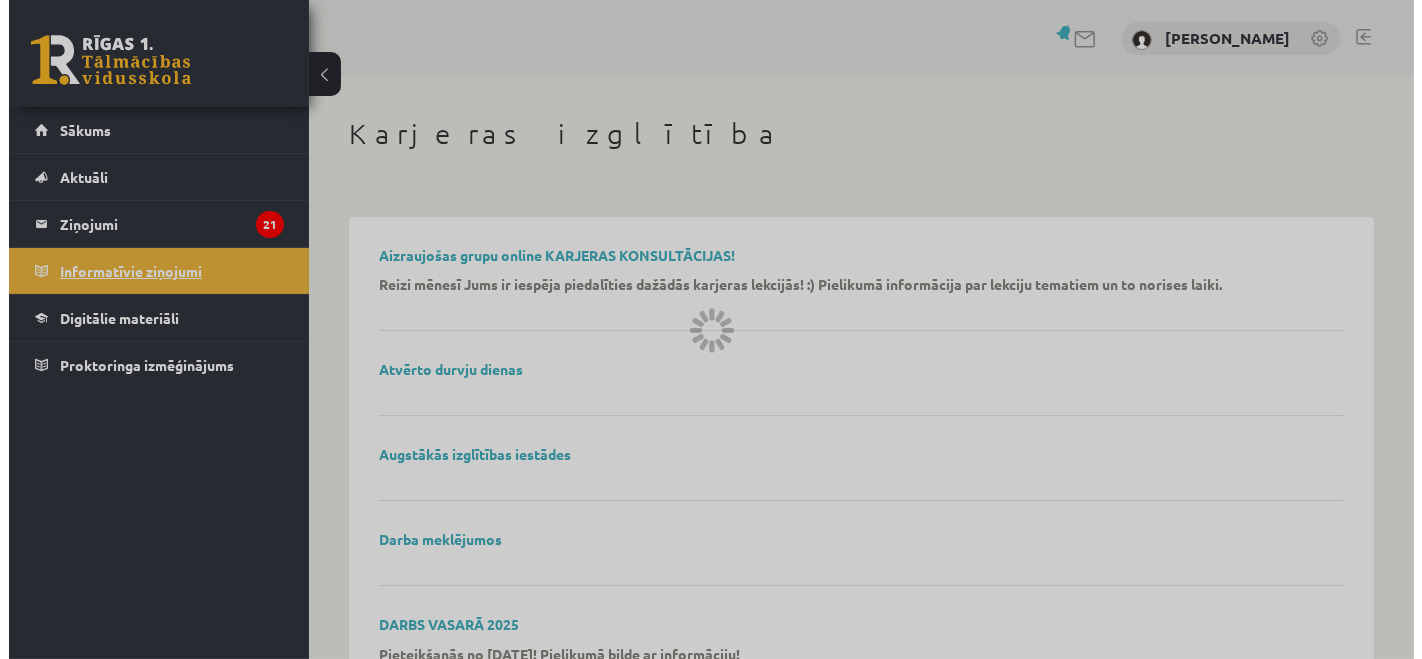 scroll, scrollTop: 0, scrollLeft: 0, axis: both 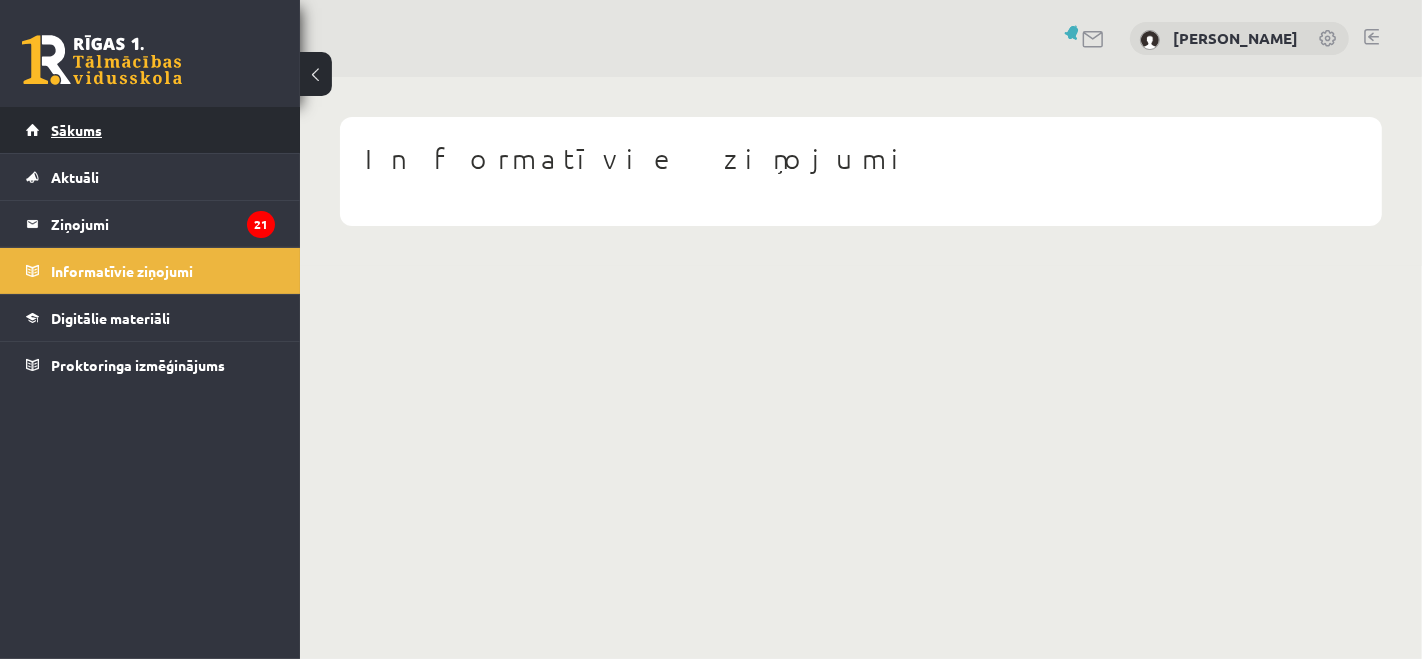 click on "Sākums" at bounding box center (76, 130) 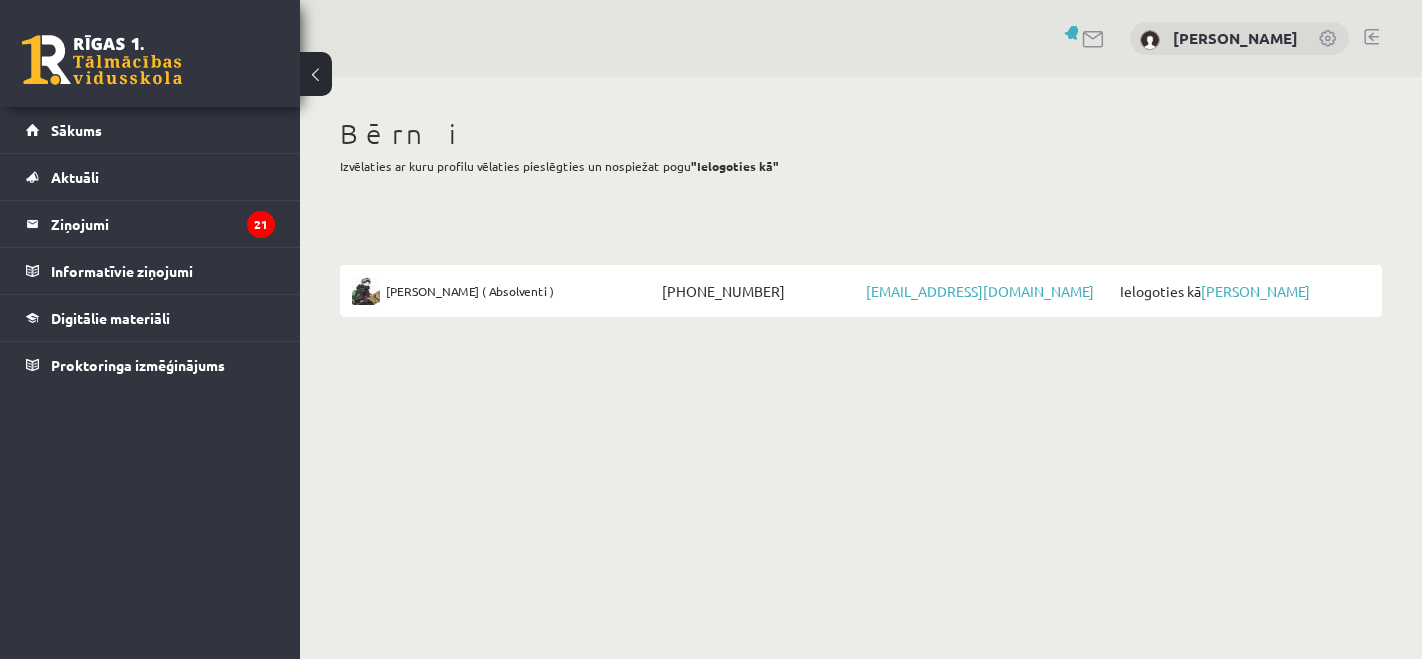 scroll, scrollTop: 0, scrollLeft: 0, axis: both 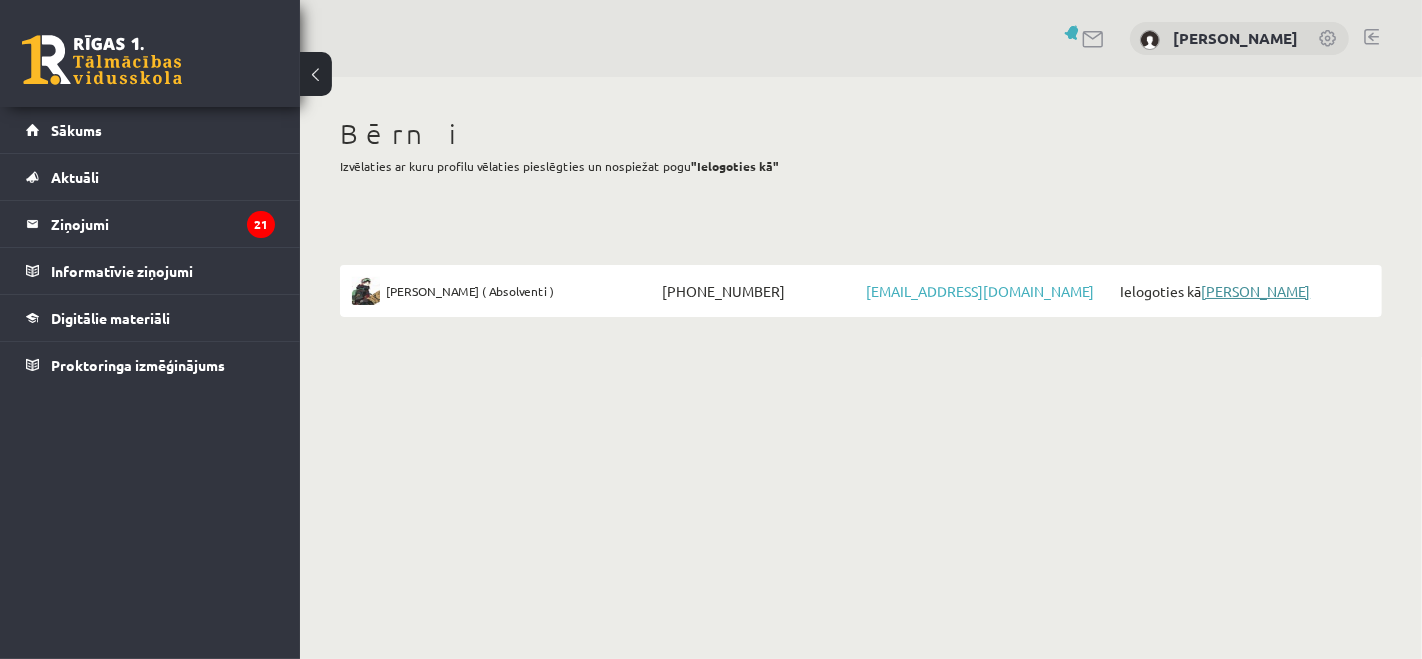 click on "[PERSON_NAME]" at bounding box center (1255, 291) 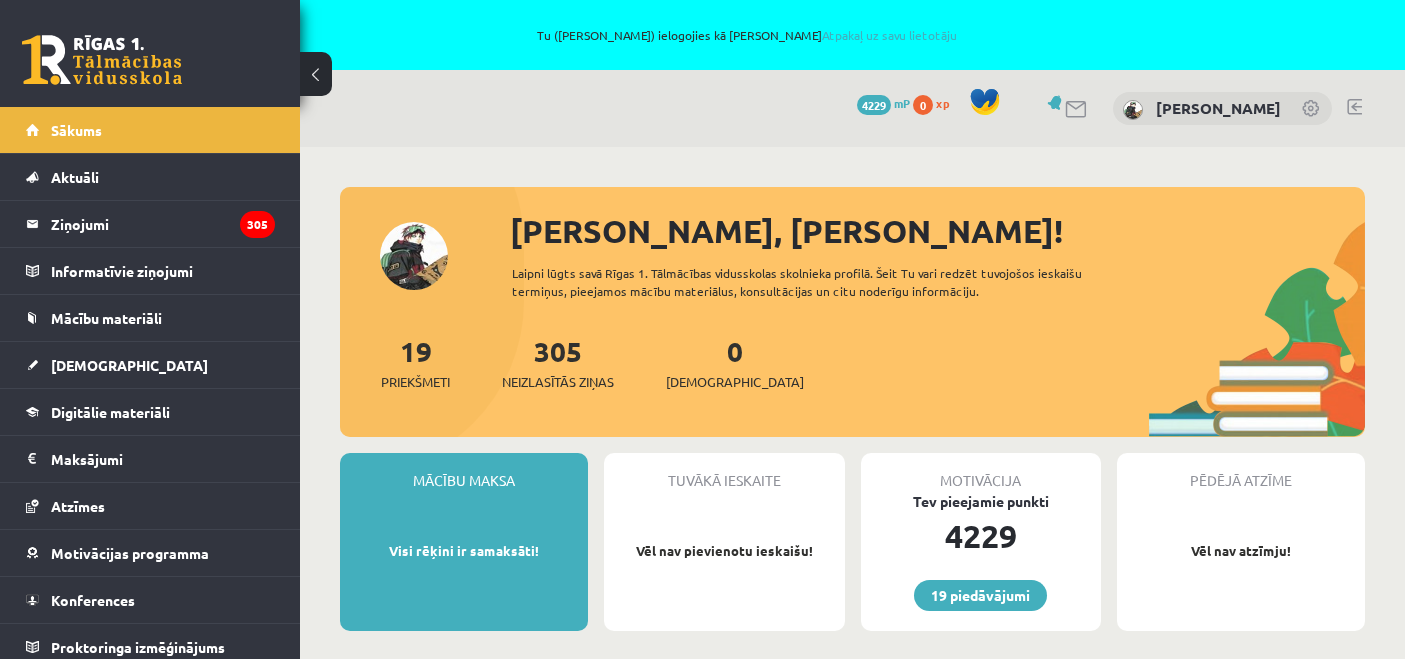 scroll, scrollTop: 0, scrollLeft: 0, axis: both 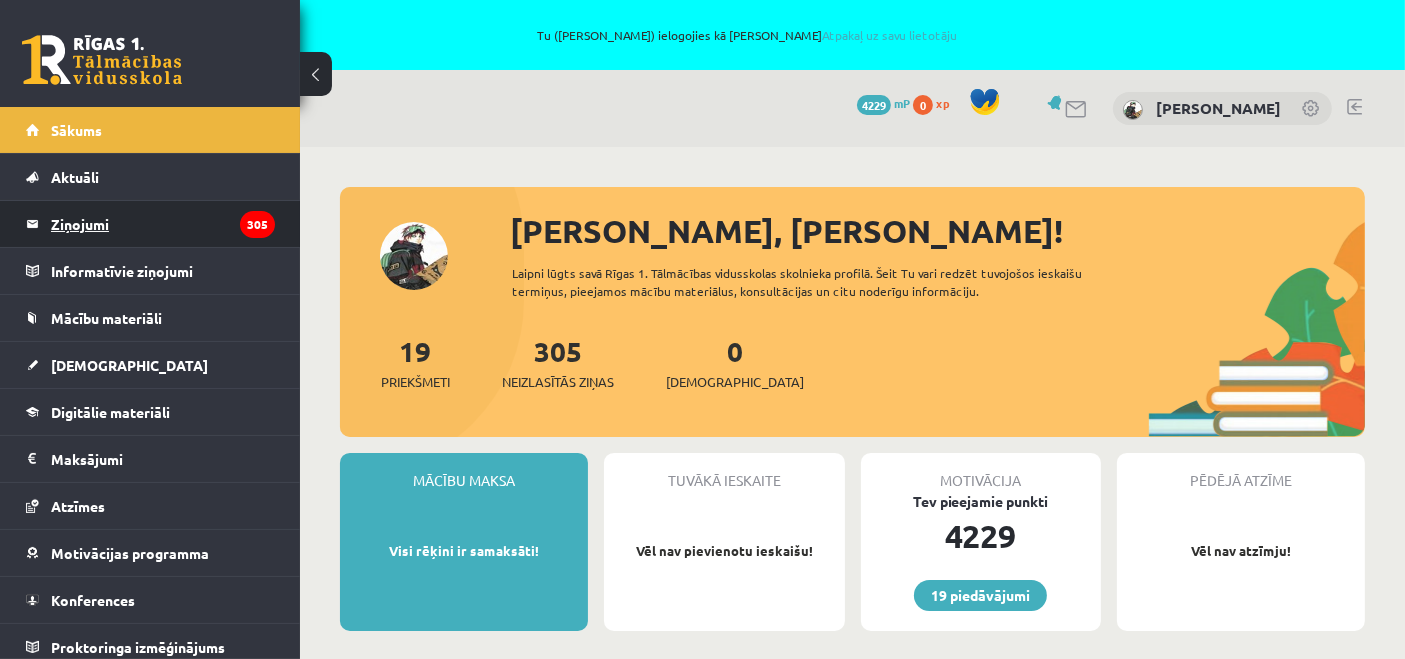 click on "Ziņojumi
305" at bounding box center (163, 224) 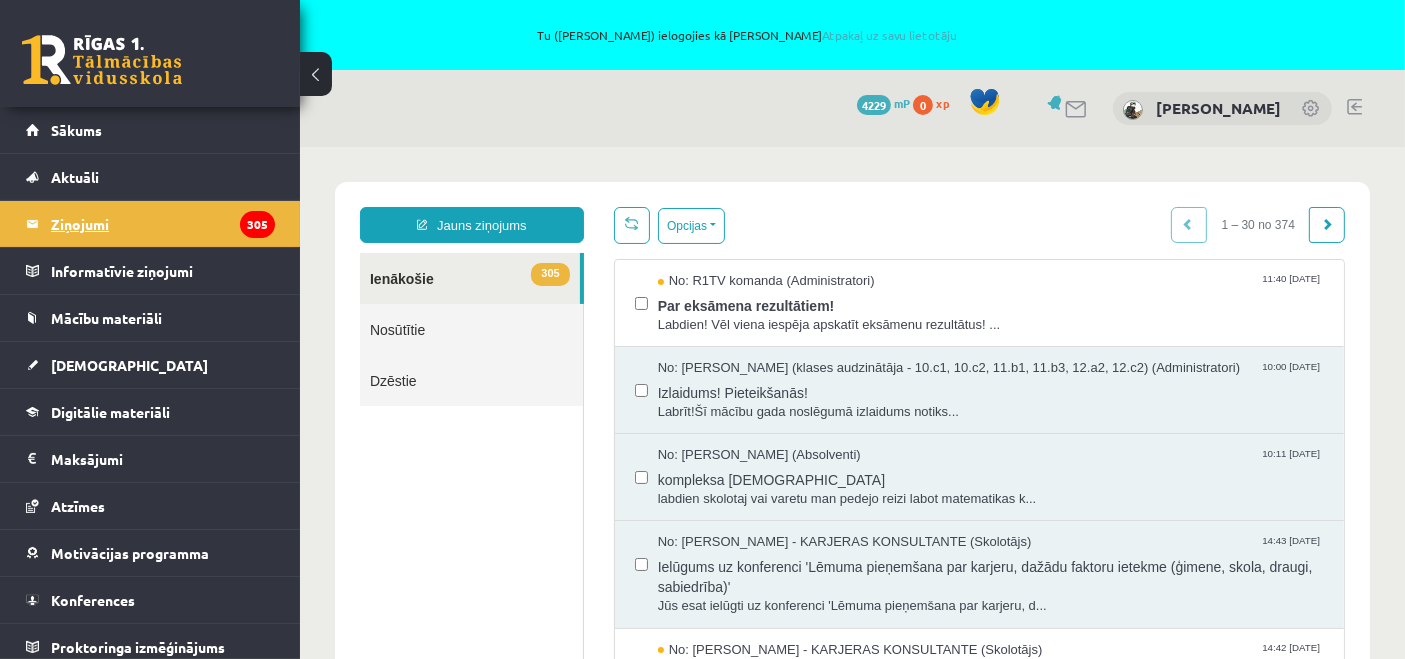 scroll, scrollTop: 0, scrollLeft: 0, axis: both 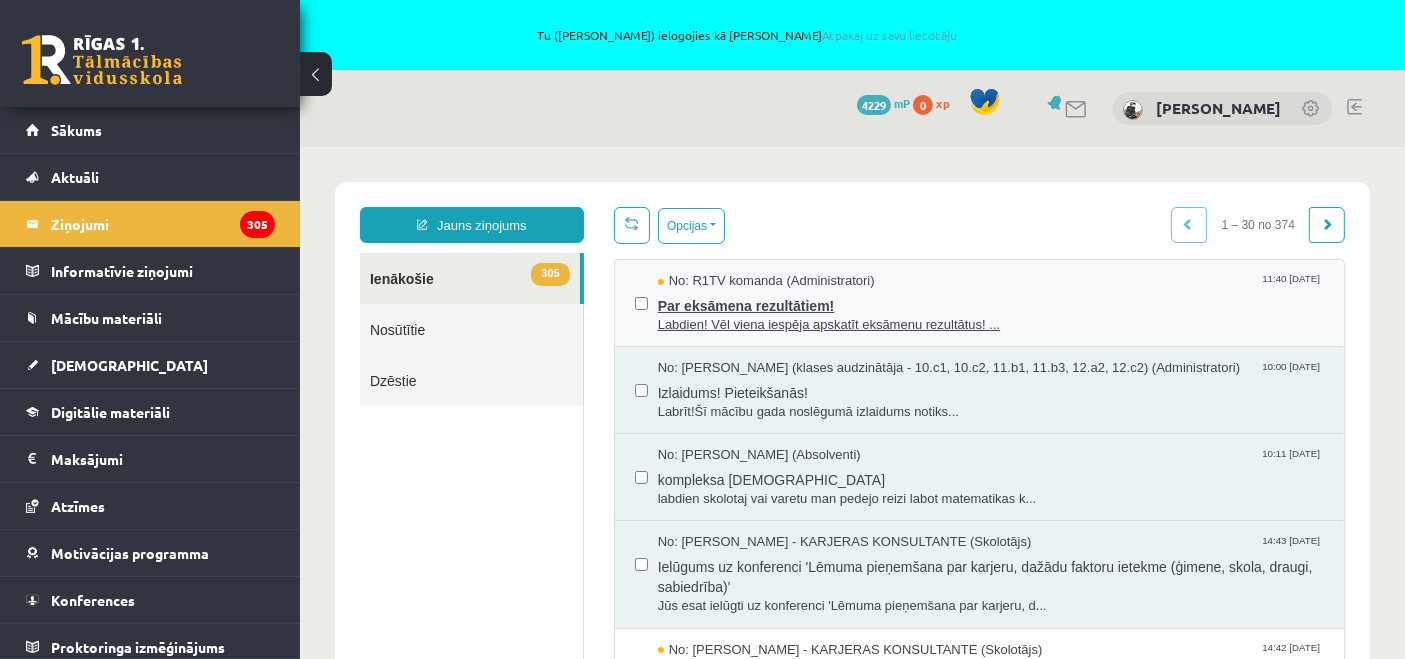 click on "Par eksāmena rezultātiem!" at bounding box center [990, 302] 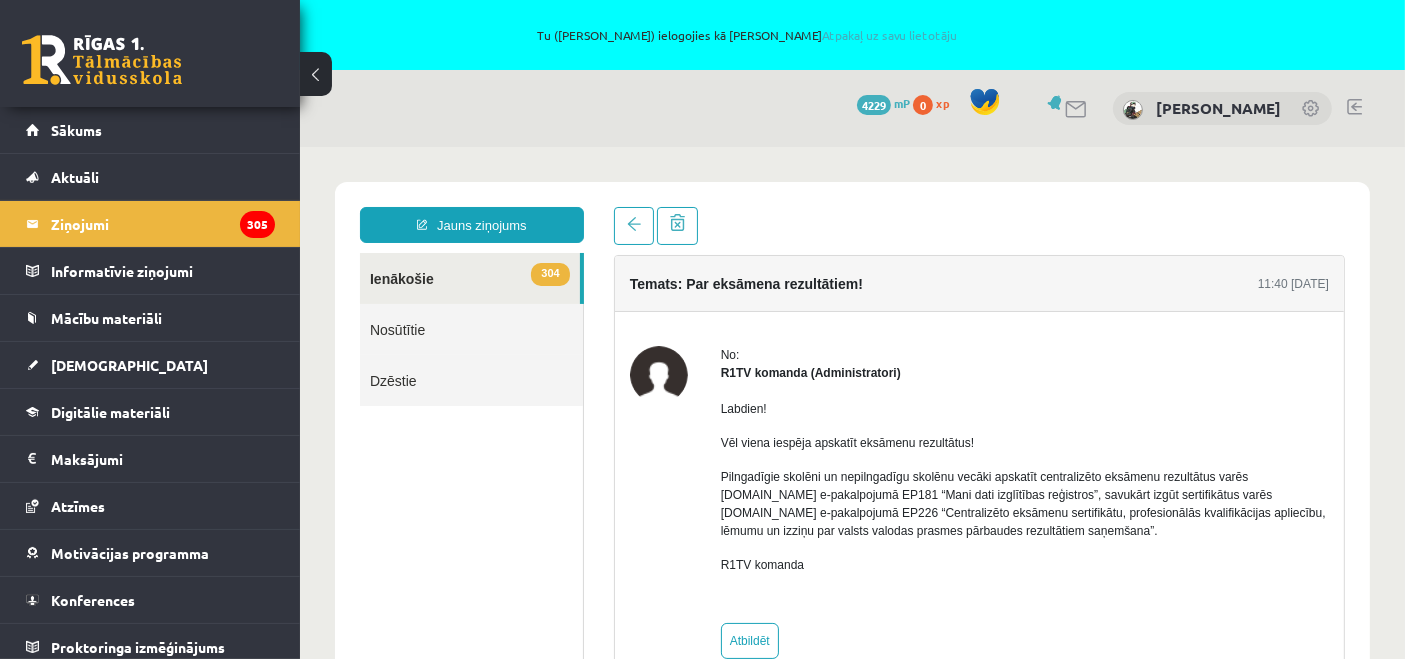 scroll, scrollTop: 0, scrollLeft: 0, axis: both 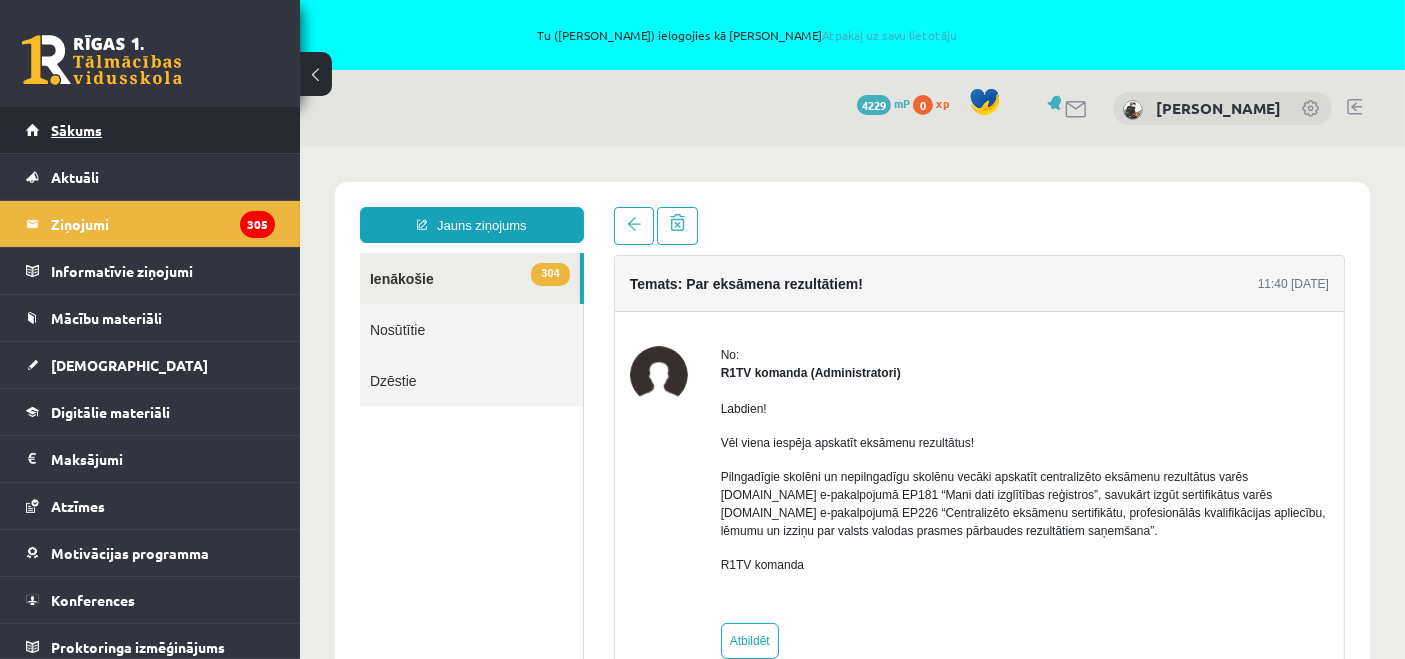 click on "Sākums" at bounding box center [76, 130] 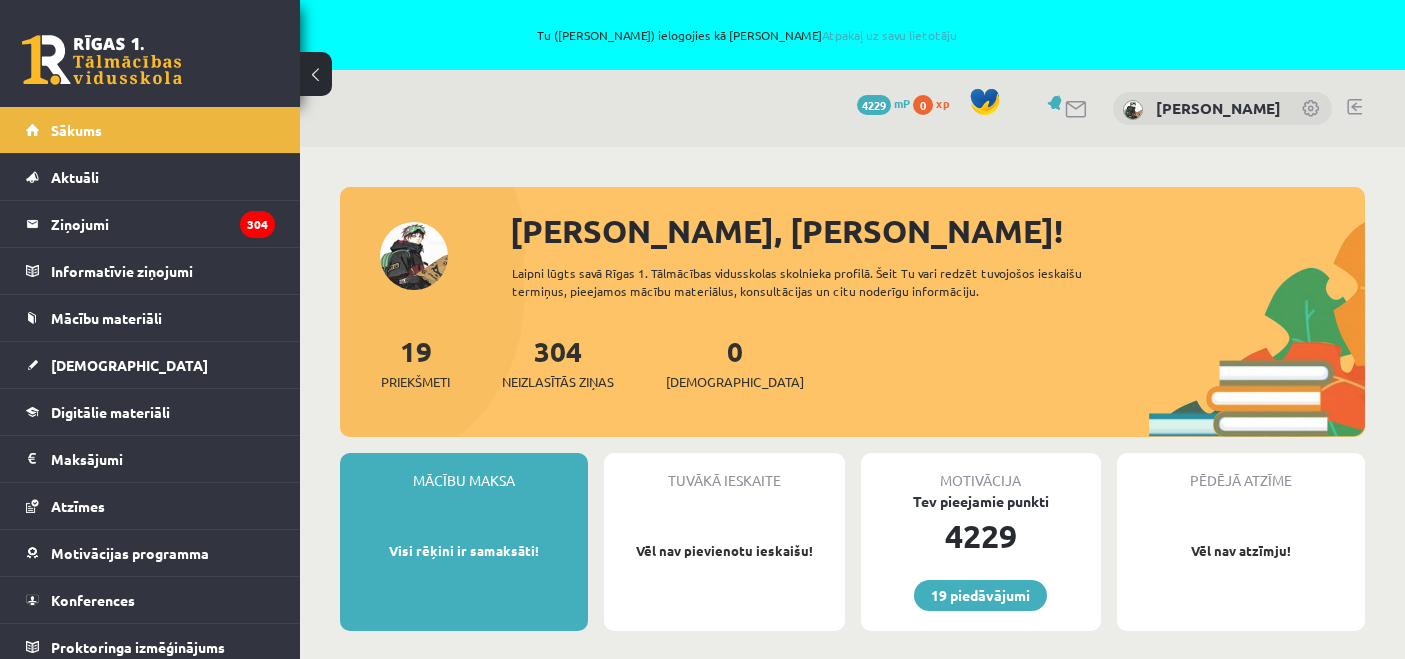scroll, scrollTop: 0, scrollLeft: 0, axis: both 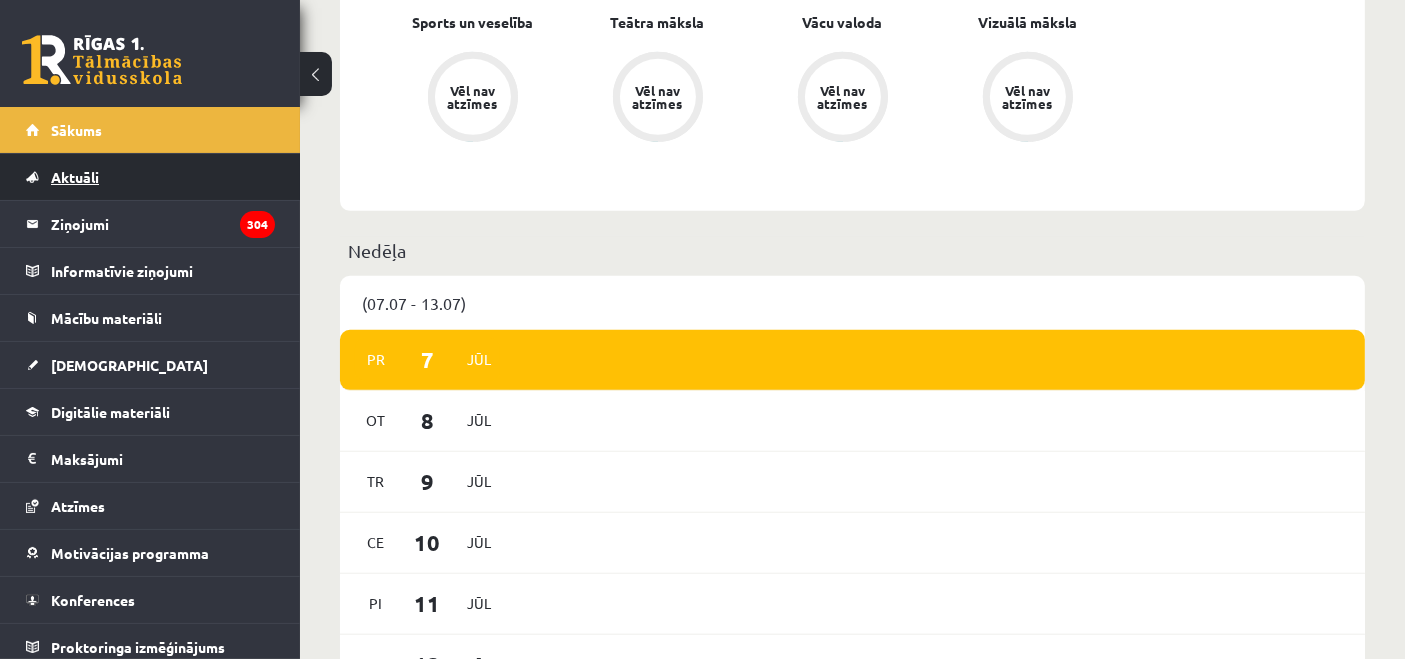 click on "Aktuāli" at bounding box center [75, 177] 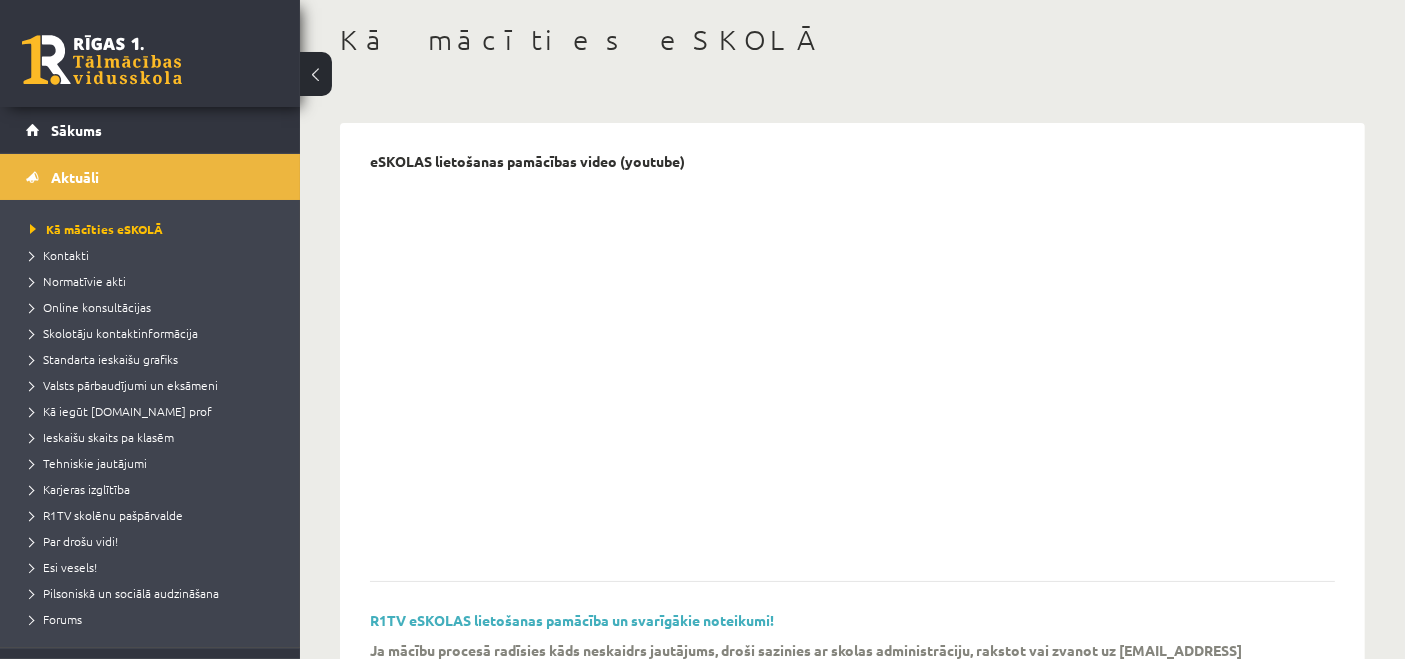 scroll, scrollTop: 170, scrollLeft: 0, axis: vertical 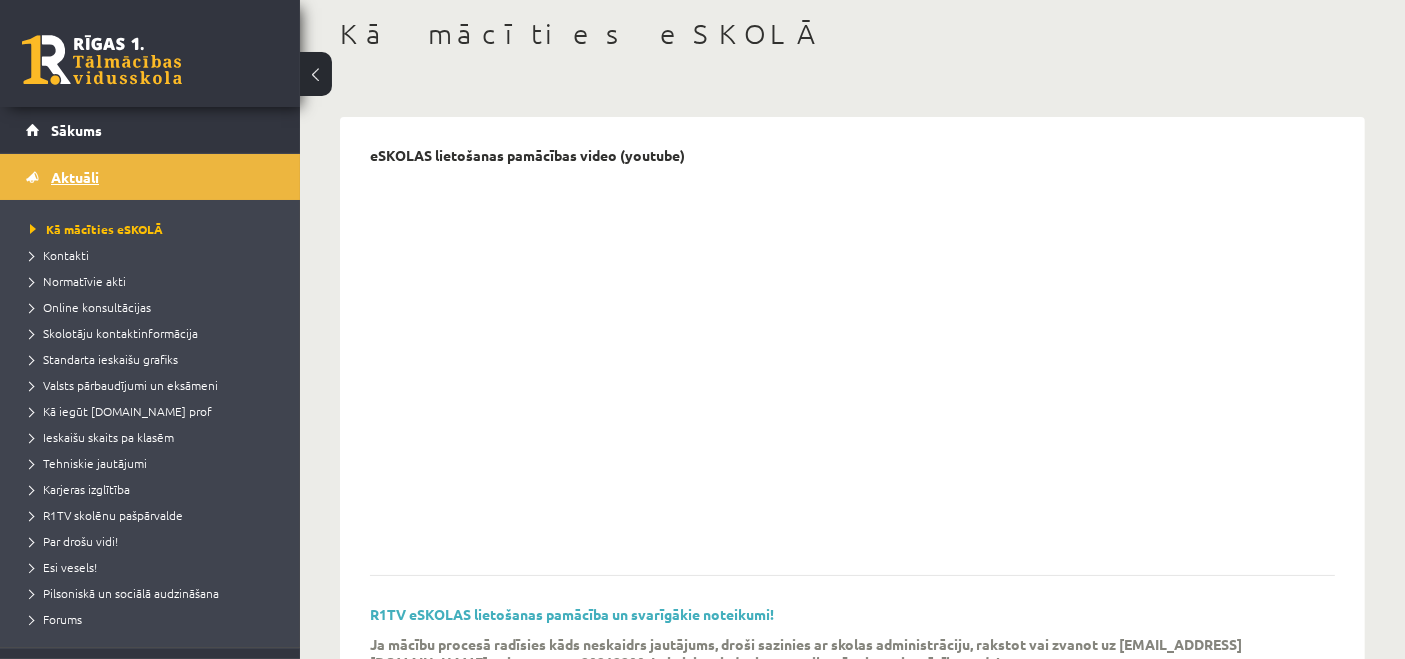click on "Aktuāli" at bounding box center [75, 177] 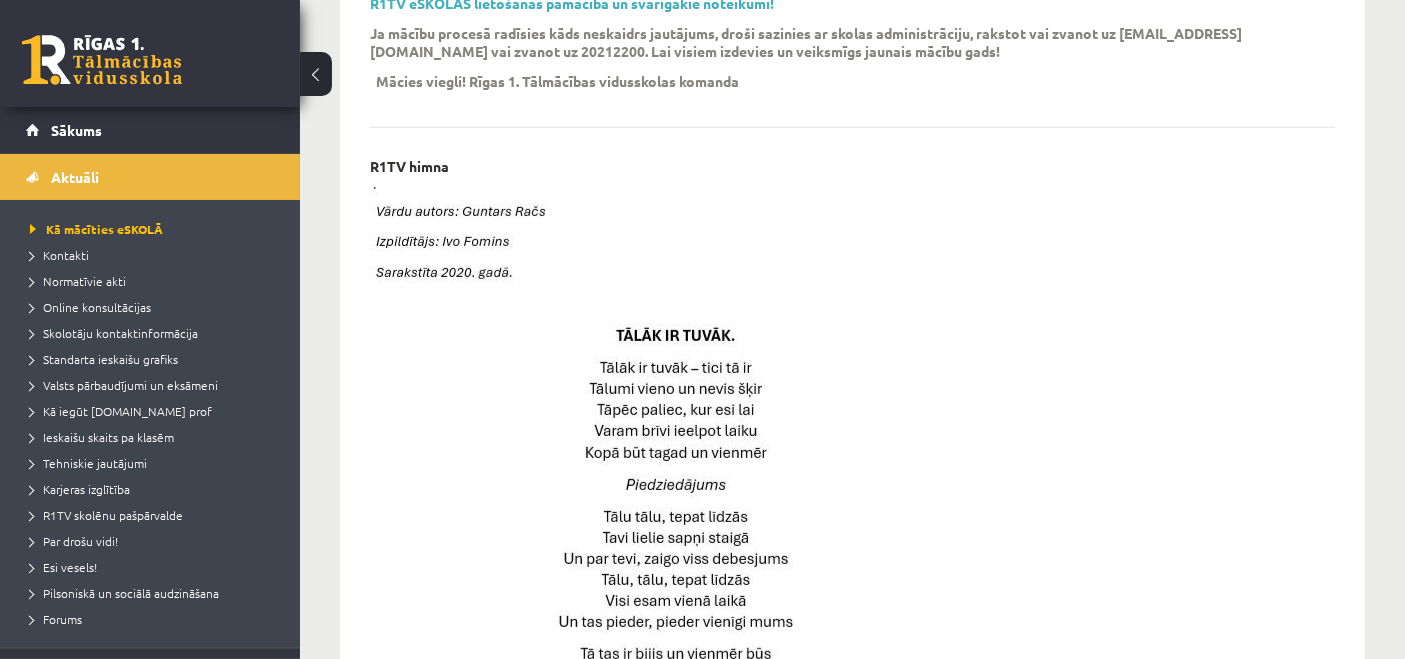 scroll, scrollTop: 491, scrollLeft: 0, axis: vertical 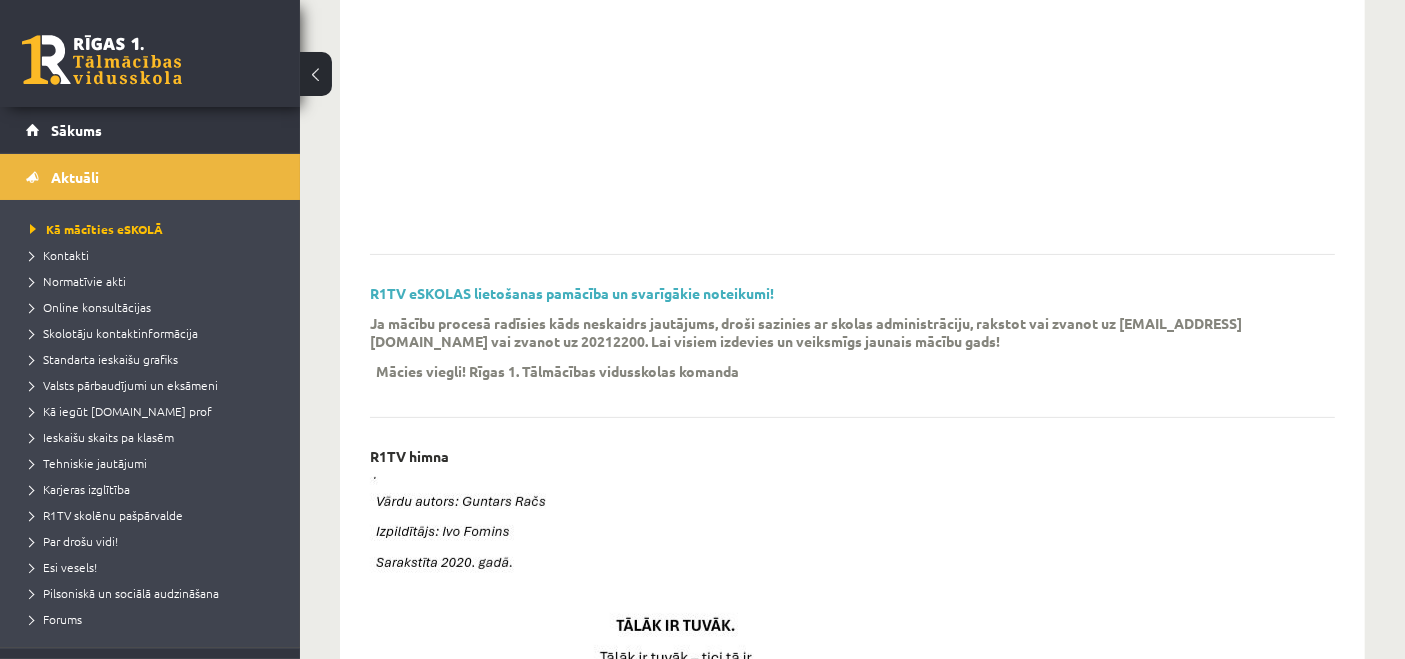 click at bounding box center (102, 60) 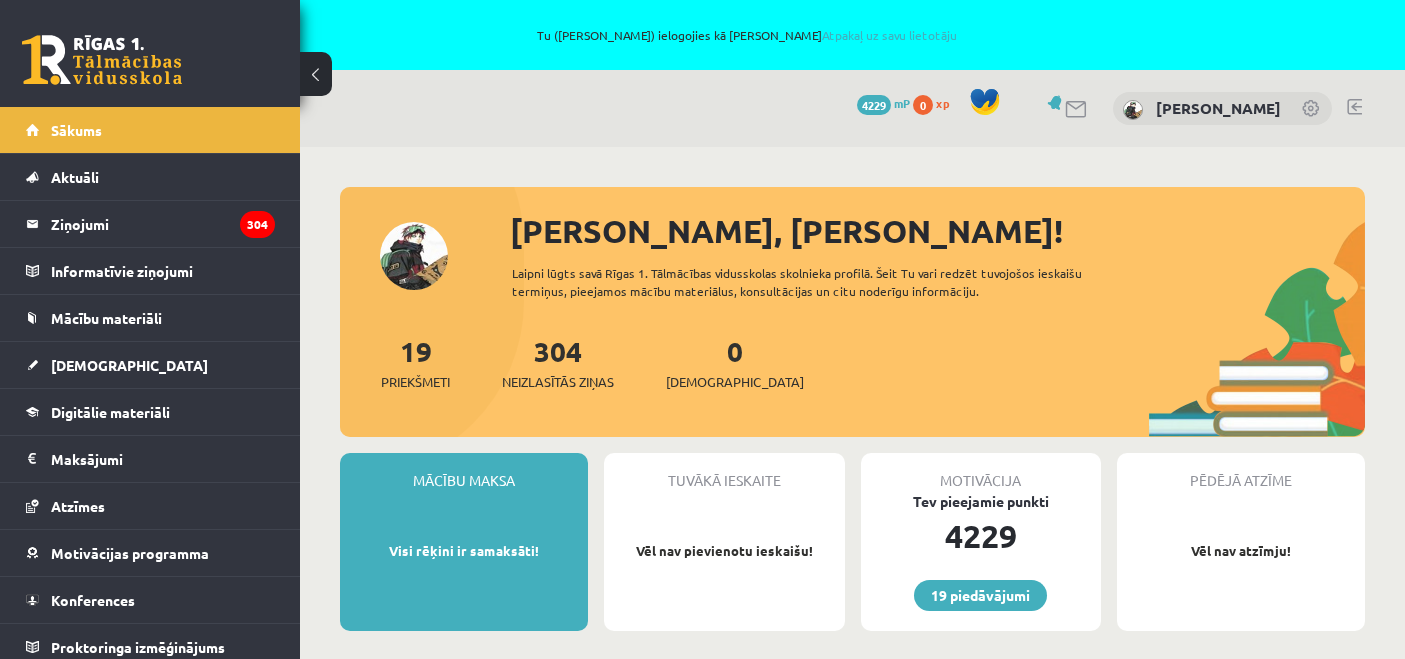 scroll, scrollTop: 0, scrollLeft: 0, axis: both 